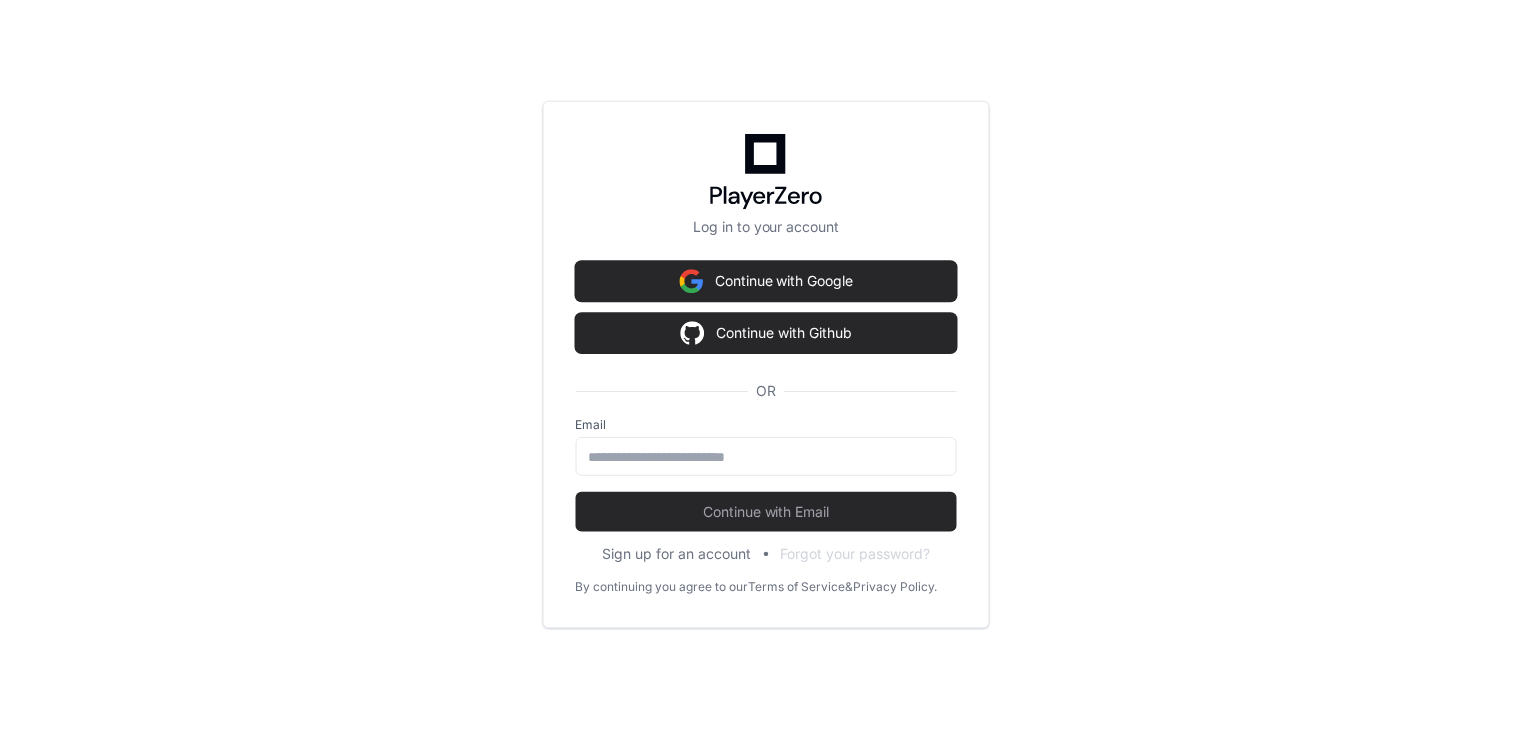 scroll, scrollTop: 0, scrollLeft: 0, axis: both 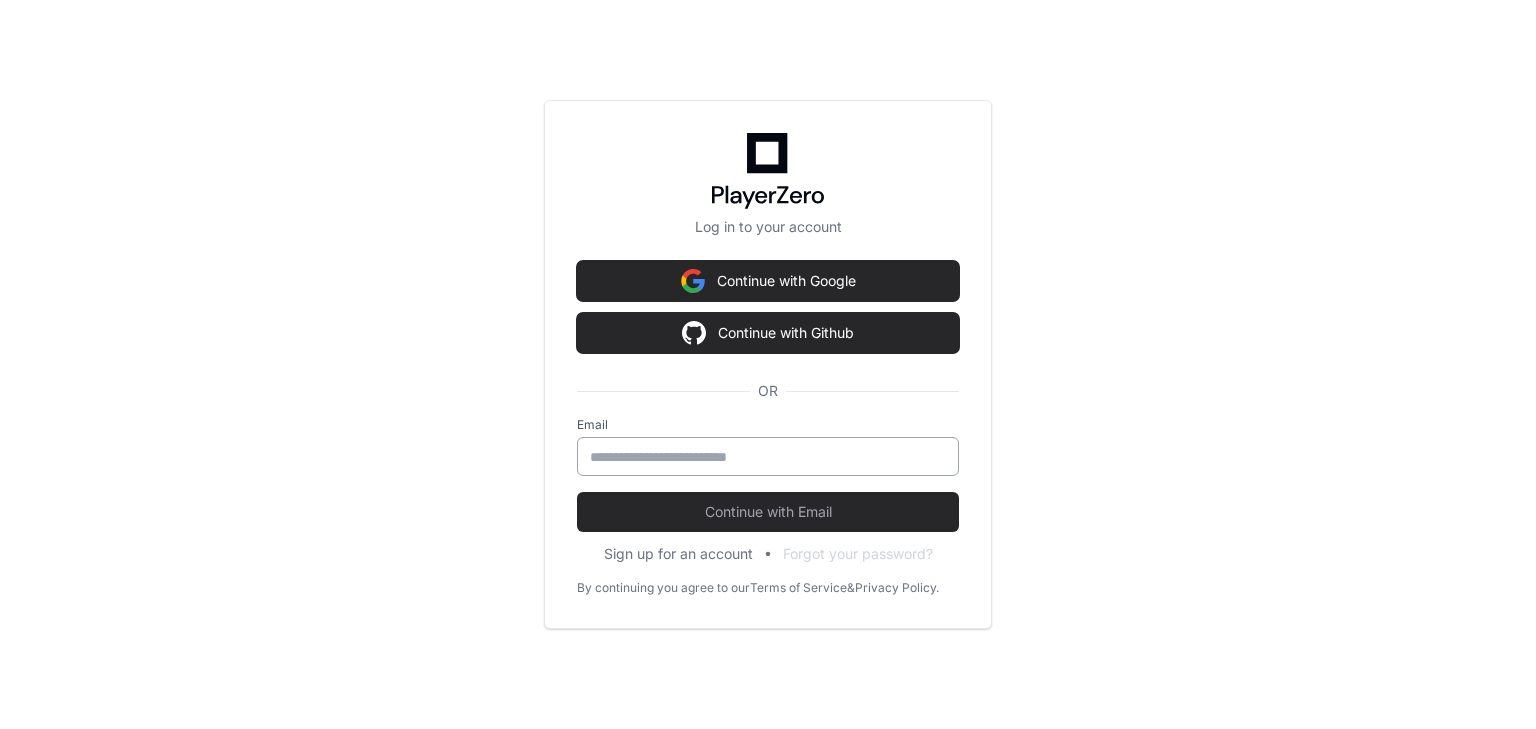 click at bounding box center (768, 456) 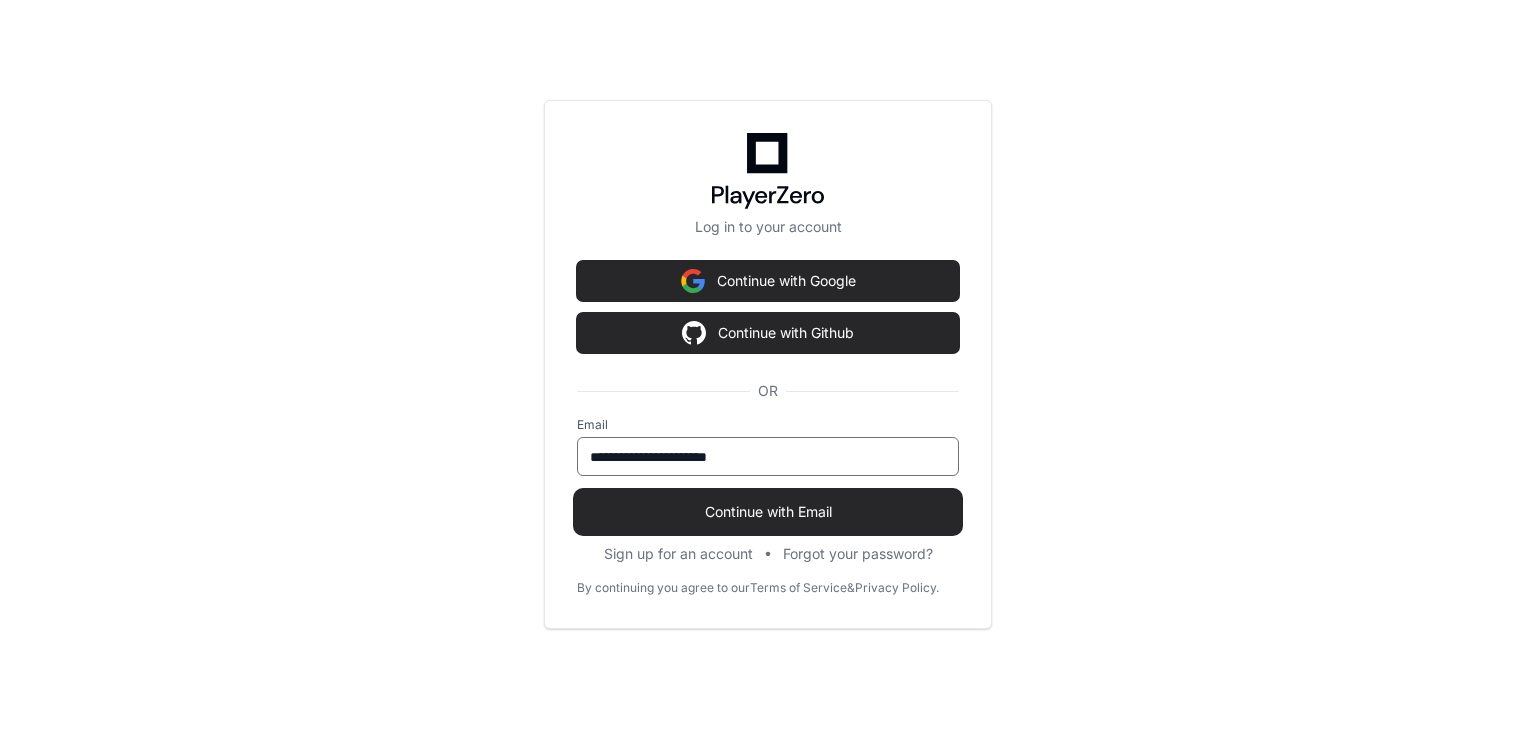 type on "**********" 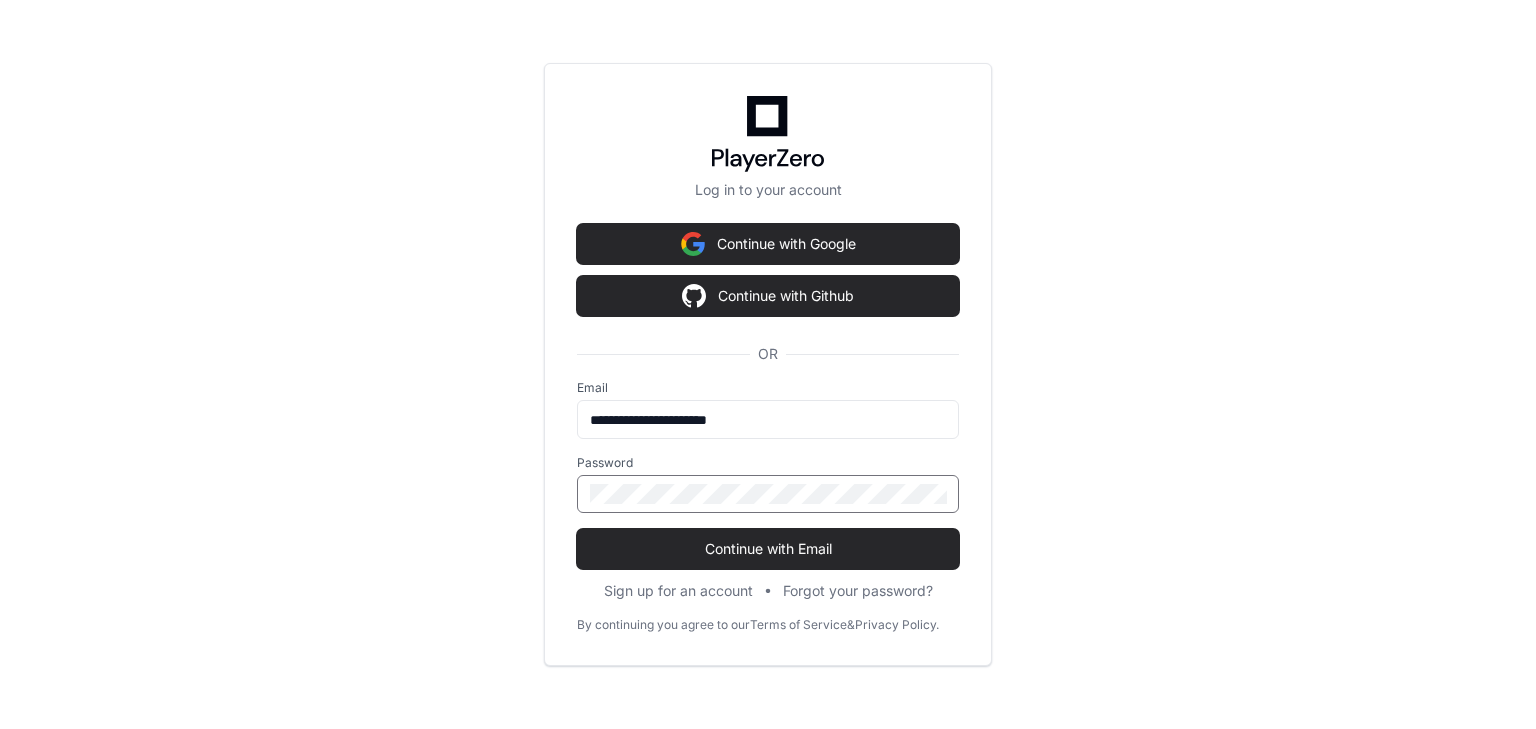 click on "Continue with Email" at bounding box center [768, 549] 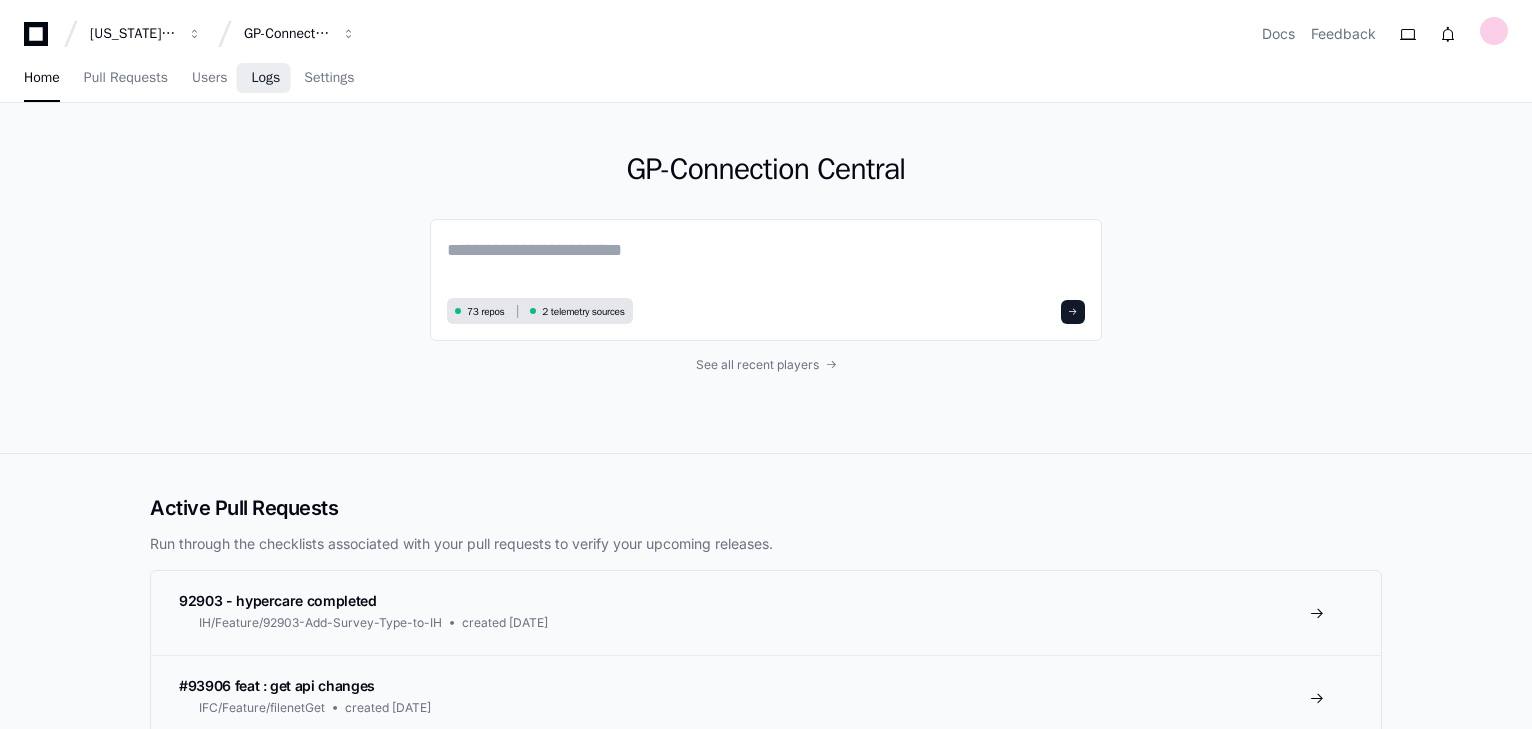 click on "Logs" at bounding box center (265, 79) 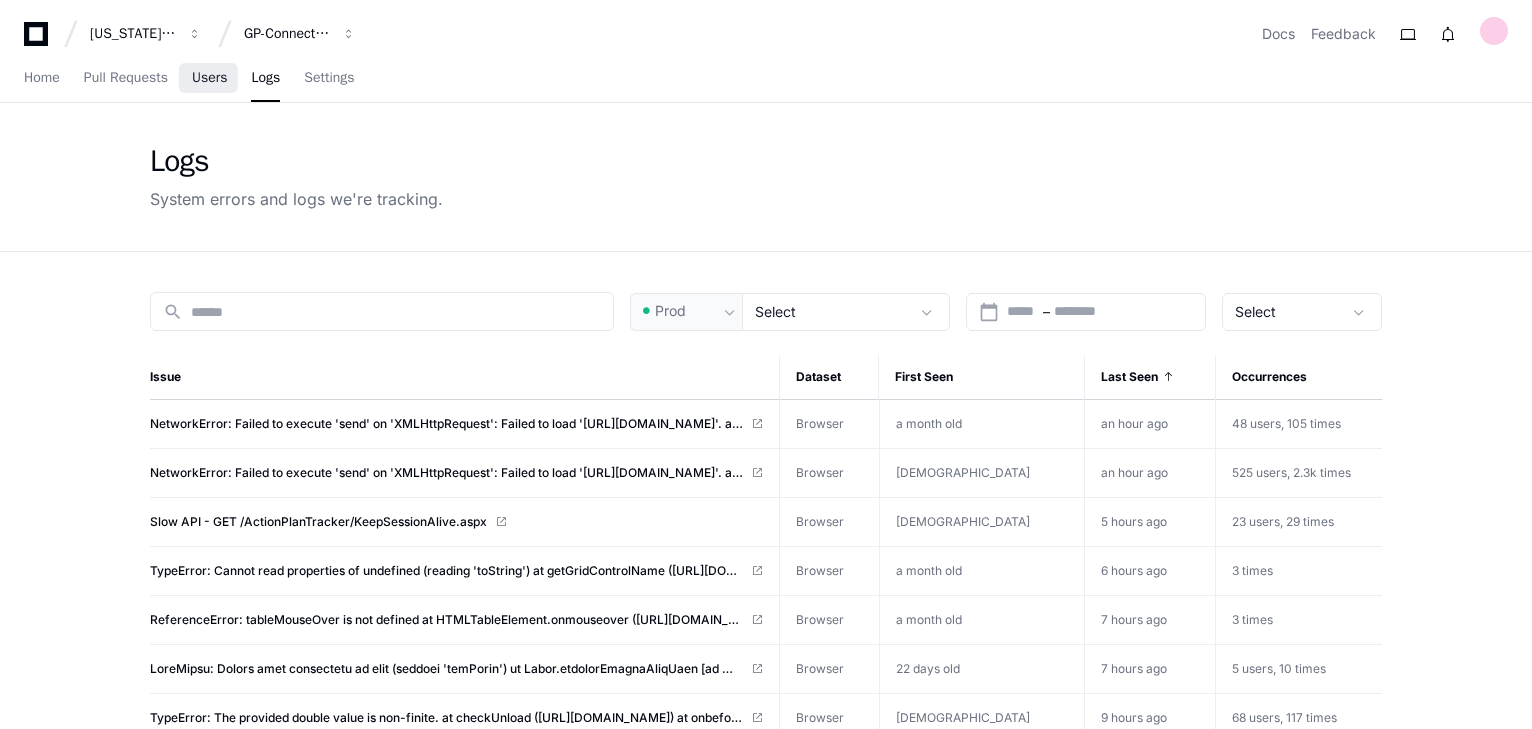 click on "Users" at bounding box center (210, 78) 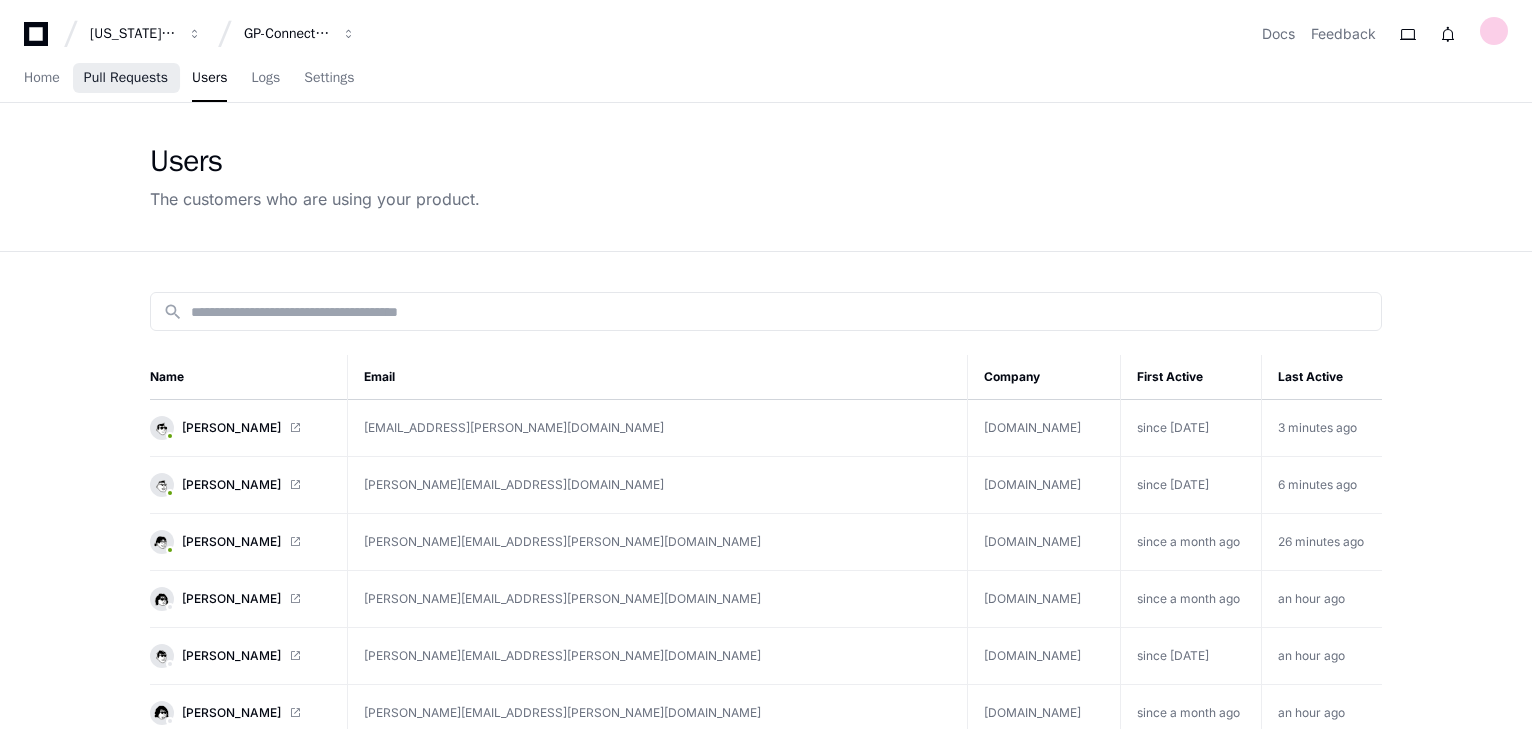click on "Pull Requests" at bounding box center (126, 78) 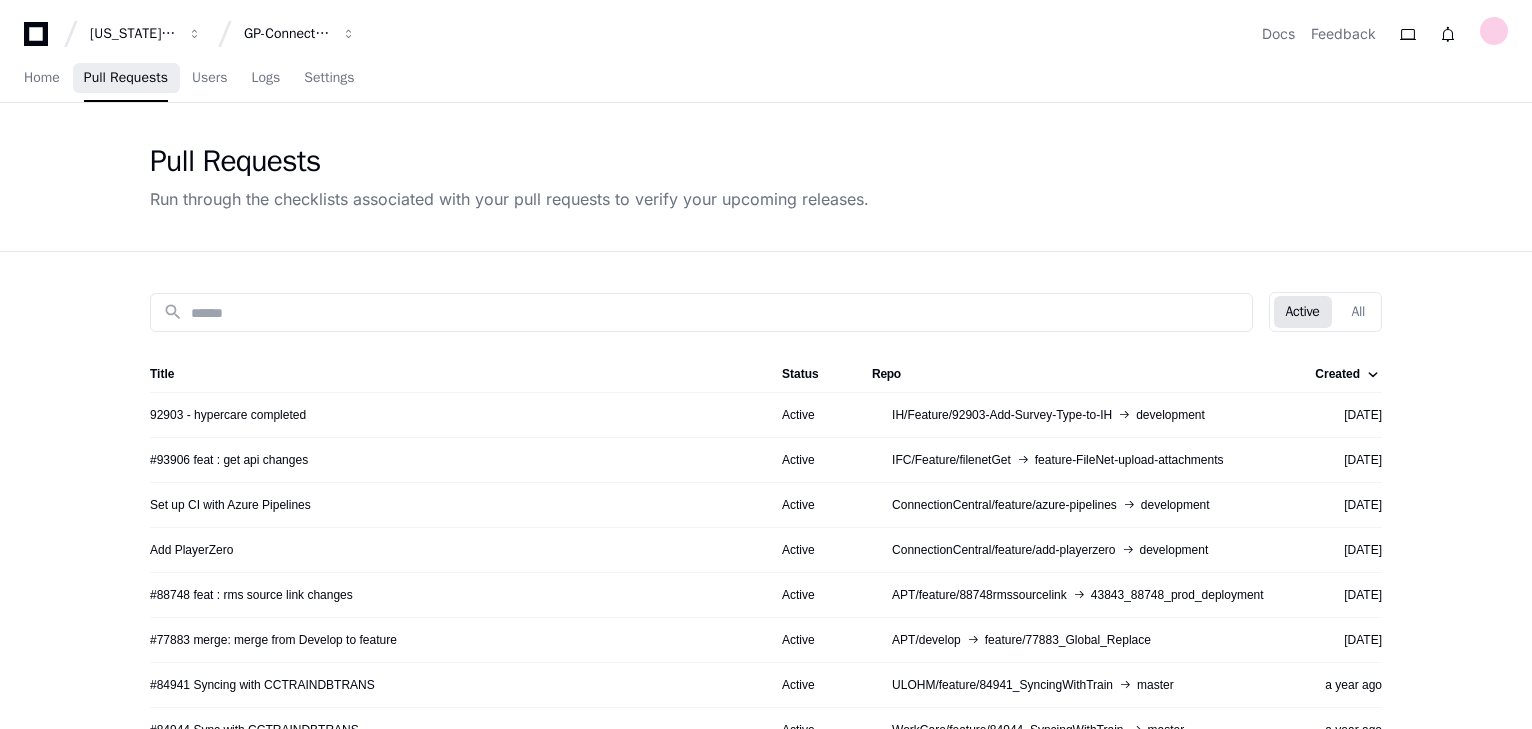 click on "Home Pull Requests Users Logs Settings" at bounding box center (189, 79) 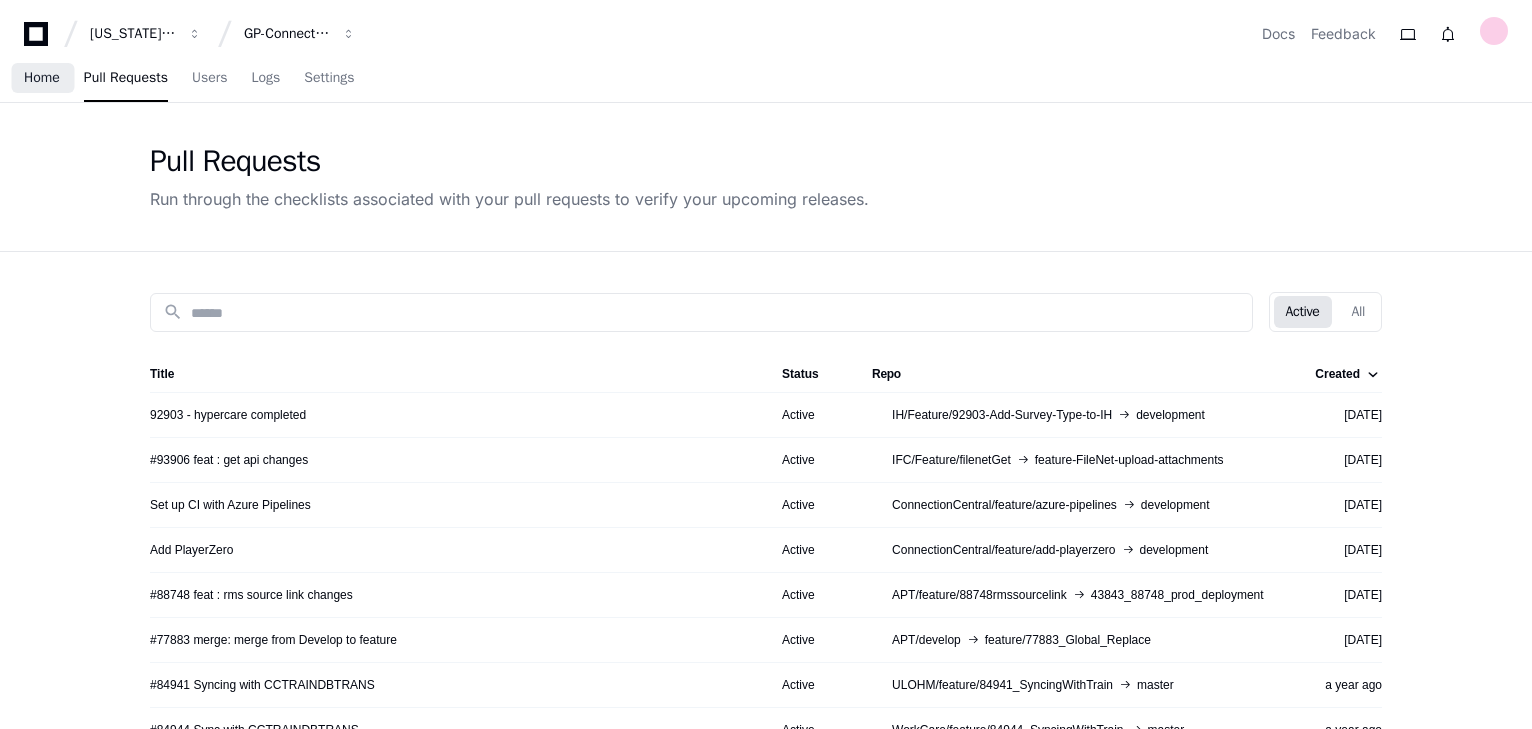click on "Home" at bounding box center [42, 78] 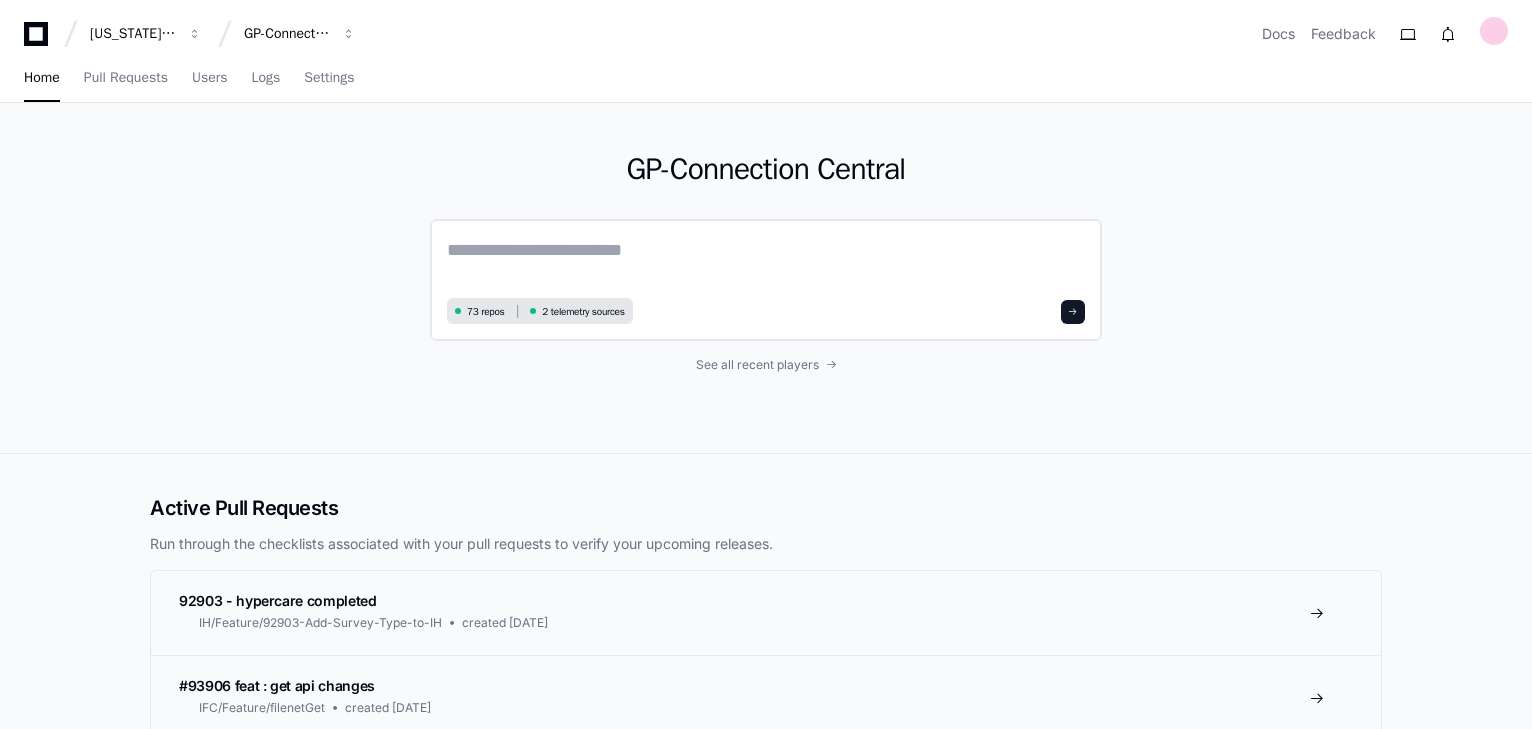 click 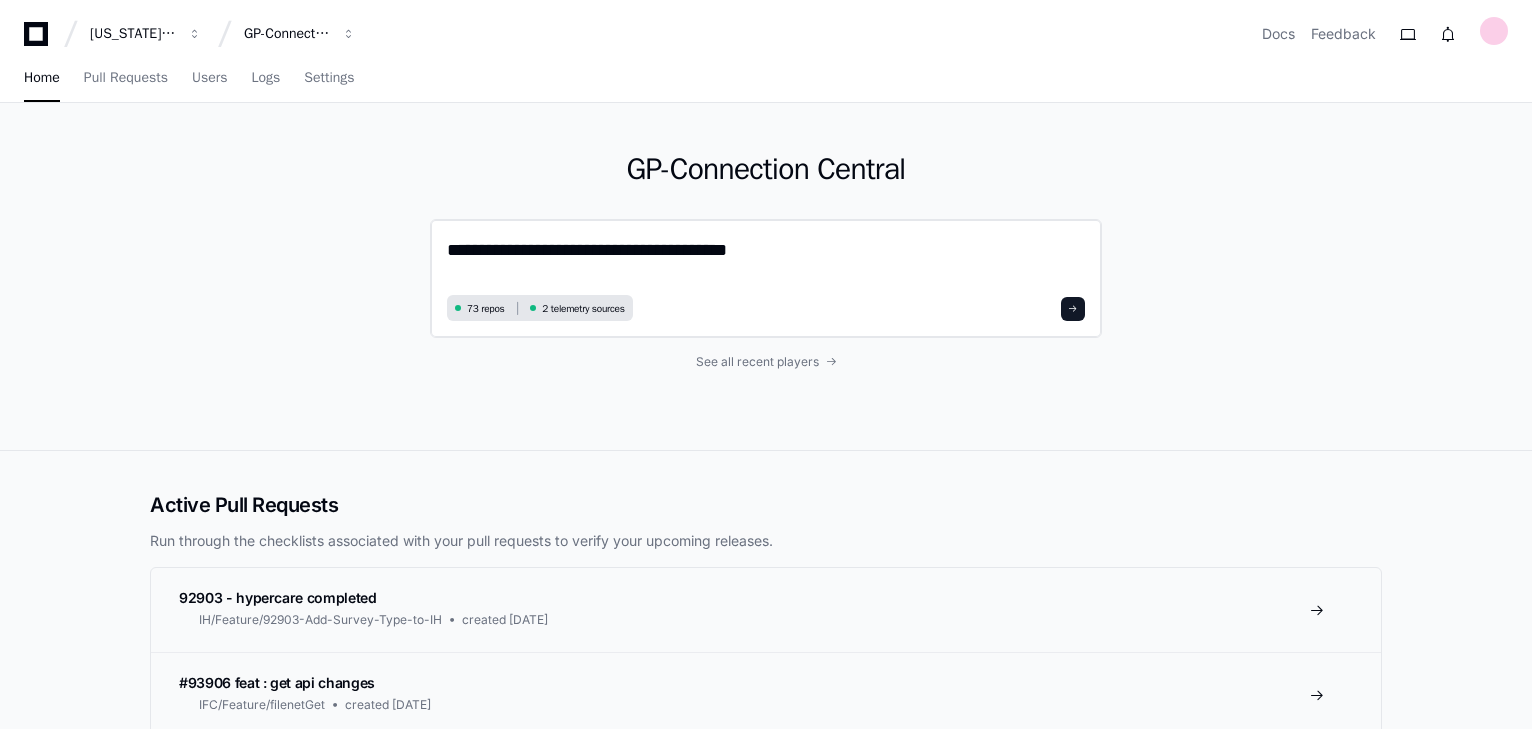 type on "**********" 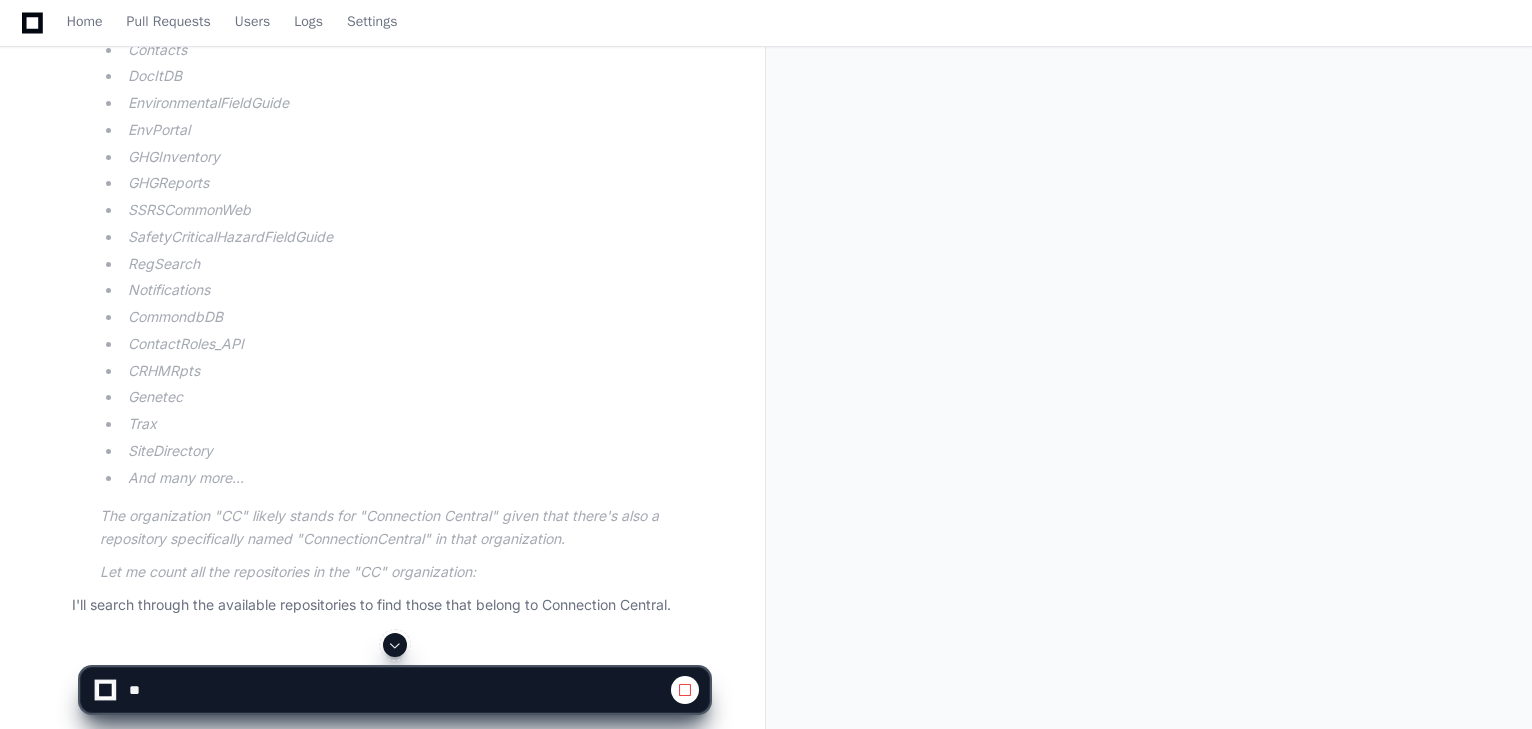 scroll, scrollTop: 1246, scrollLeft: 0, axis: vertical 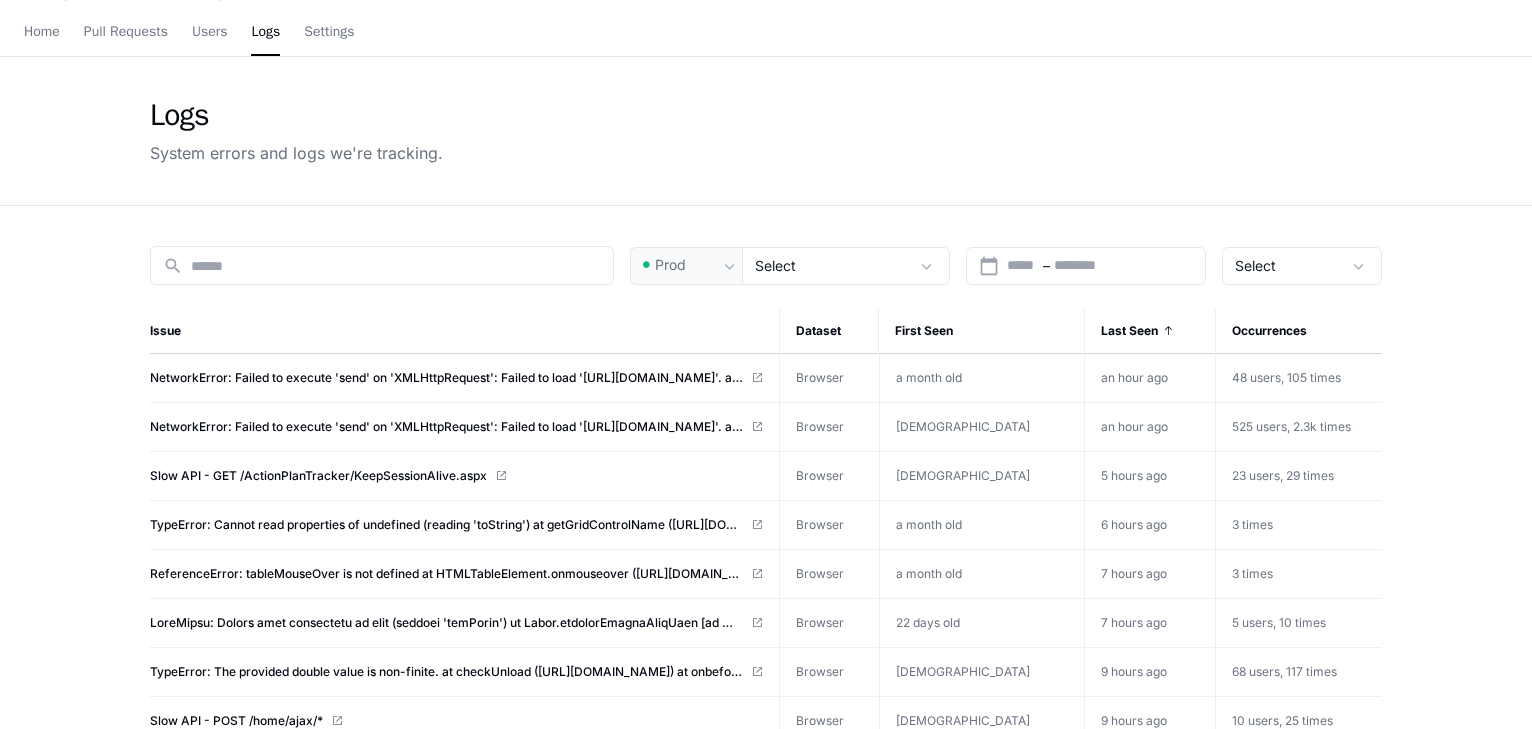 click on "Slow API - GET /ActionPlanTracker/KeepSessionAlive.aspx" 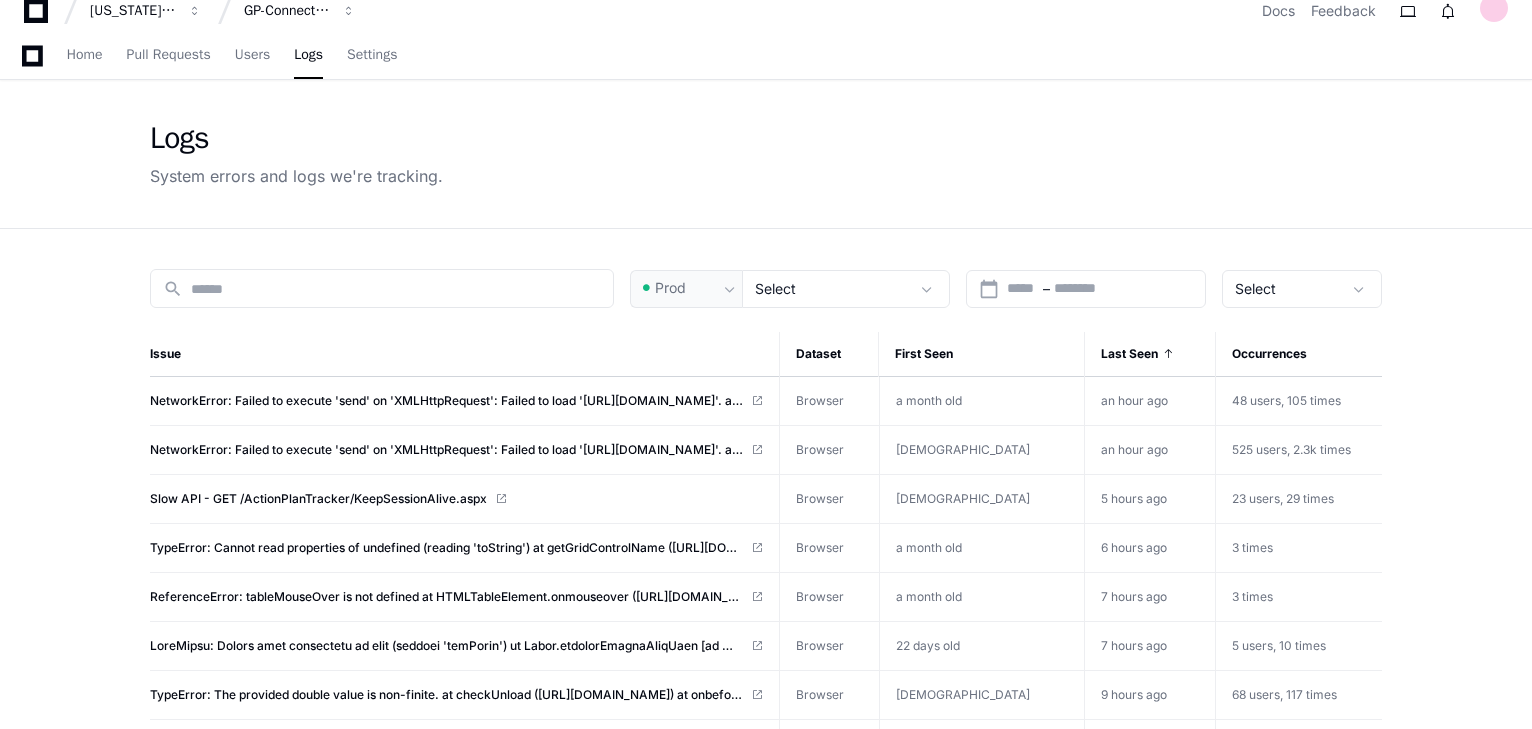 scroll, scrollTop: 0, scrollLeft: 0, axis: both 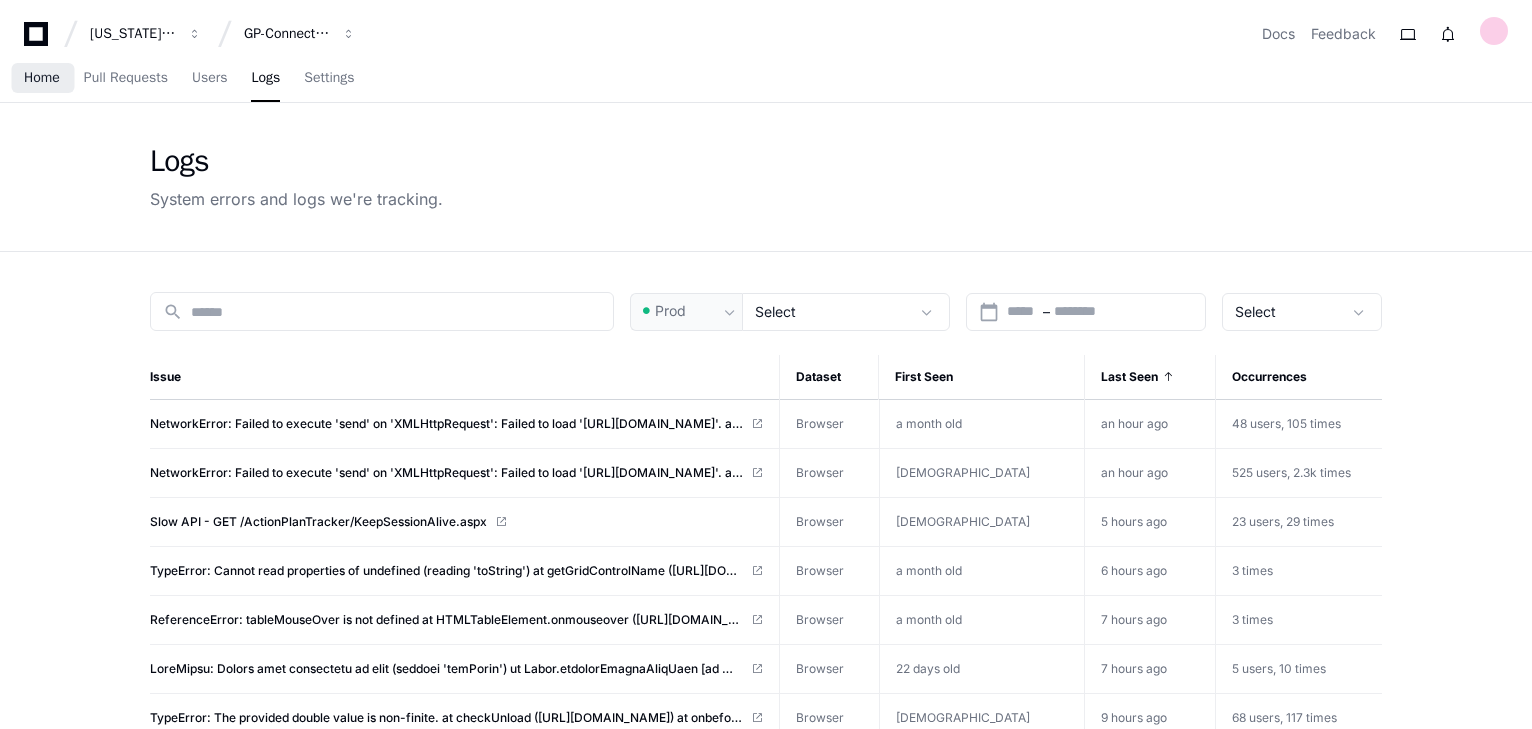 click on "Home" at bounding box center [42, 78] 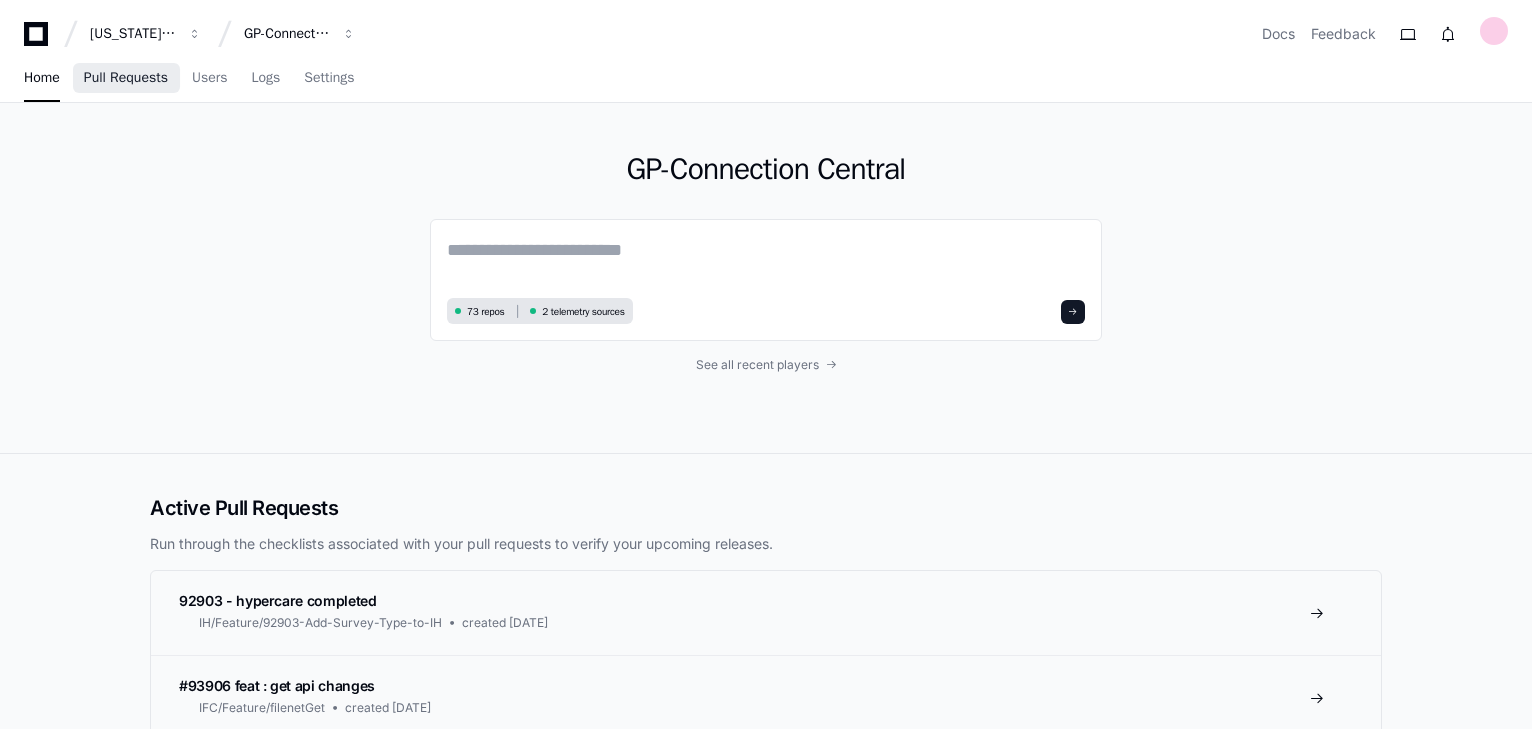 click on "Pull Requests" at bounding box center (126, 78) 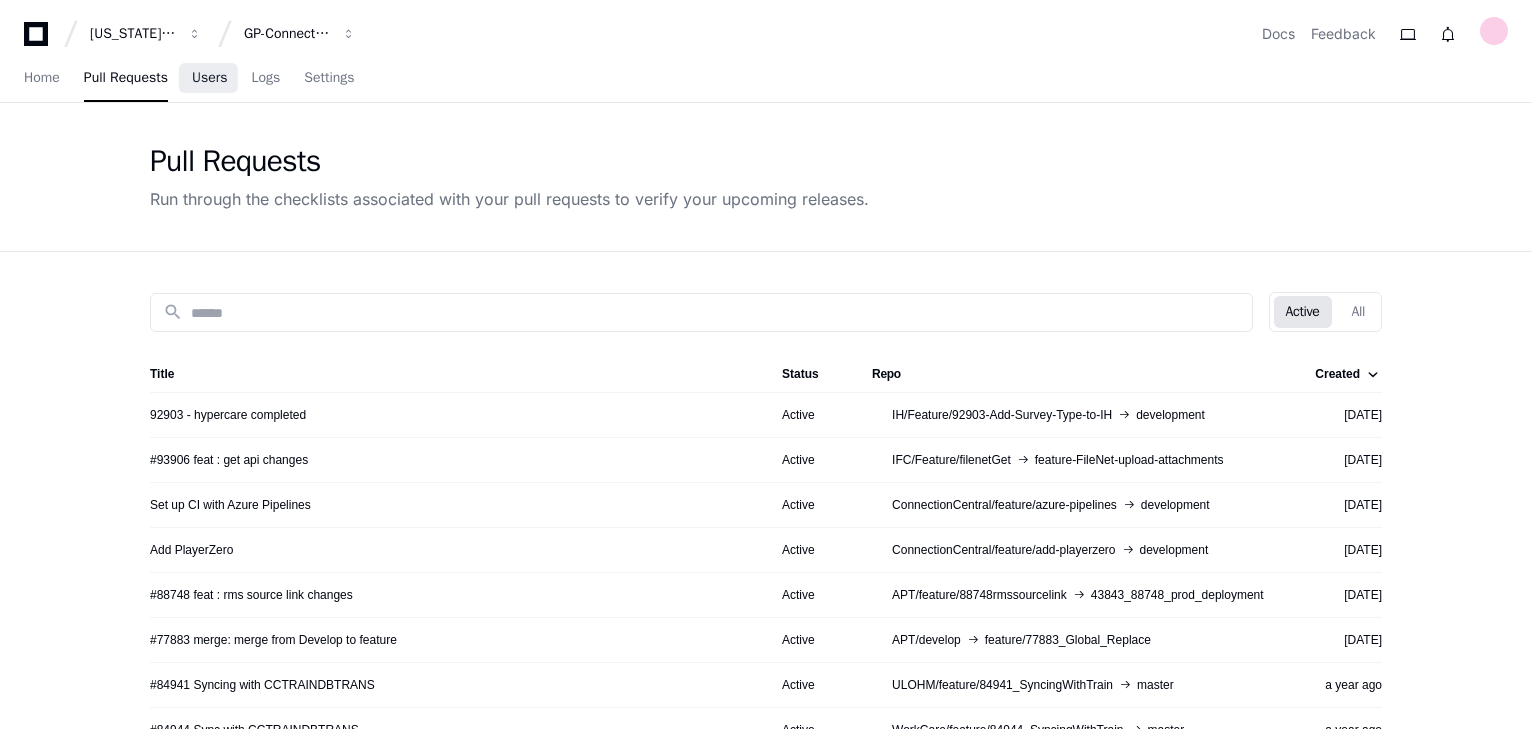 click on "Users" at bounding box center (210, 78) 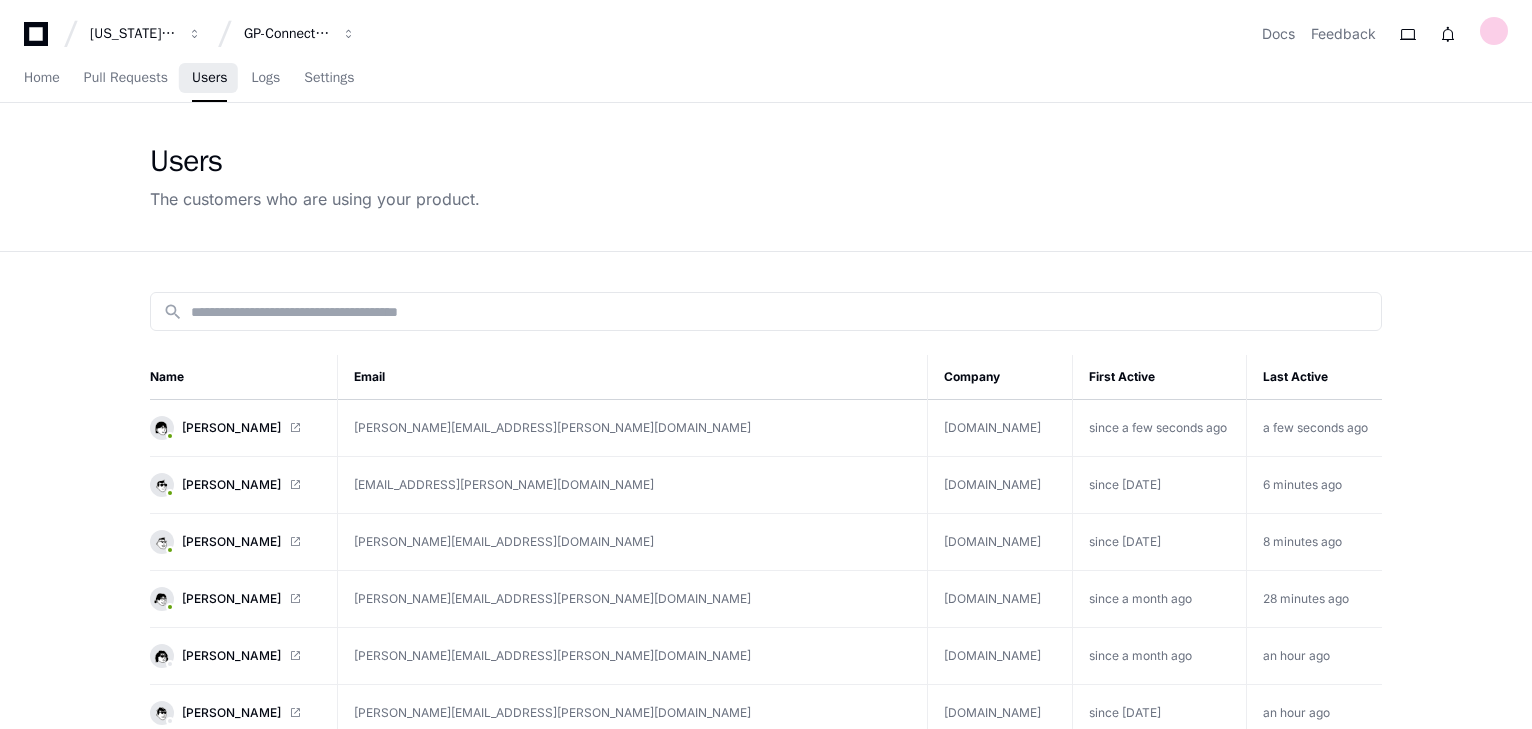 click on "Home Pull Requests Users Logs Settings" at bounding box center [189, 79] 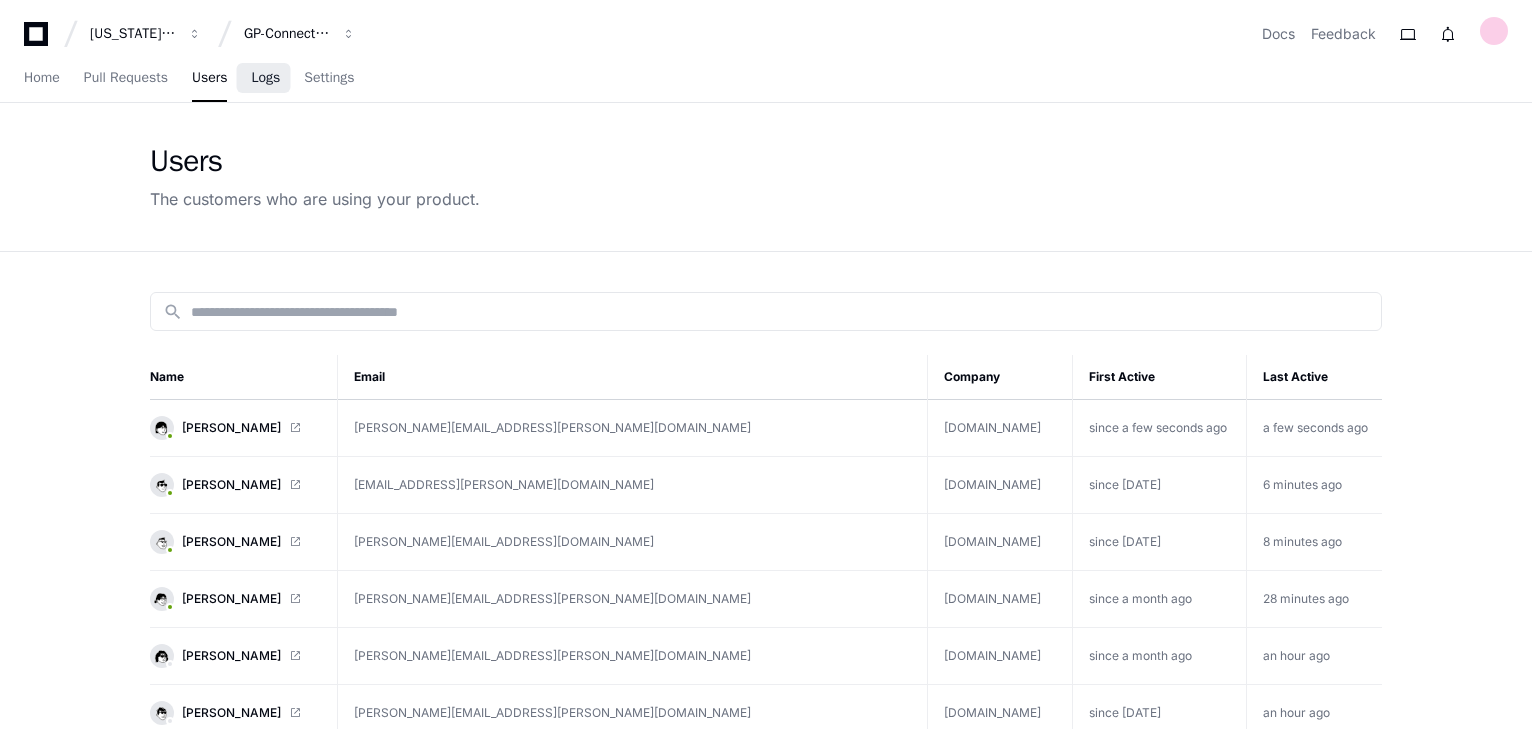 click on "Logs" at bounding box center (265, 78) 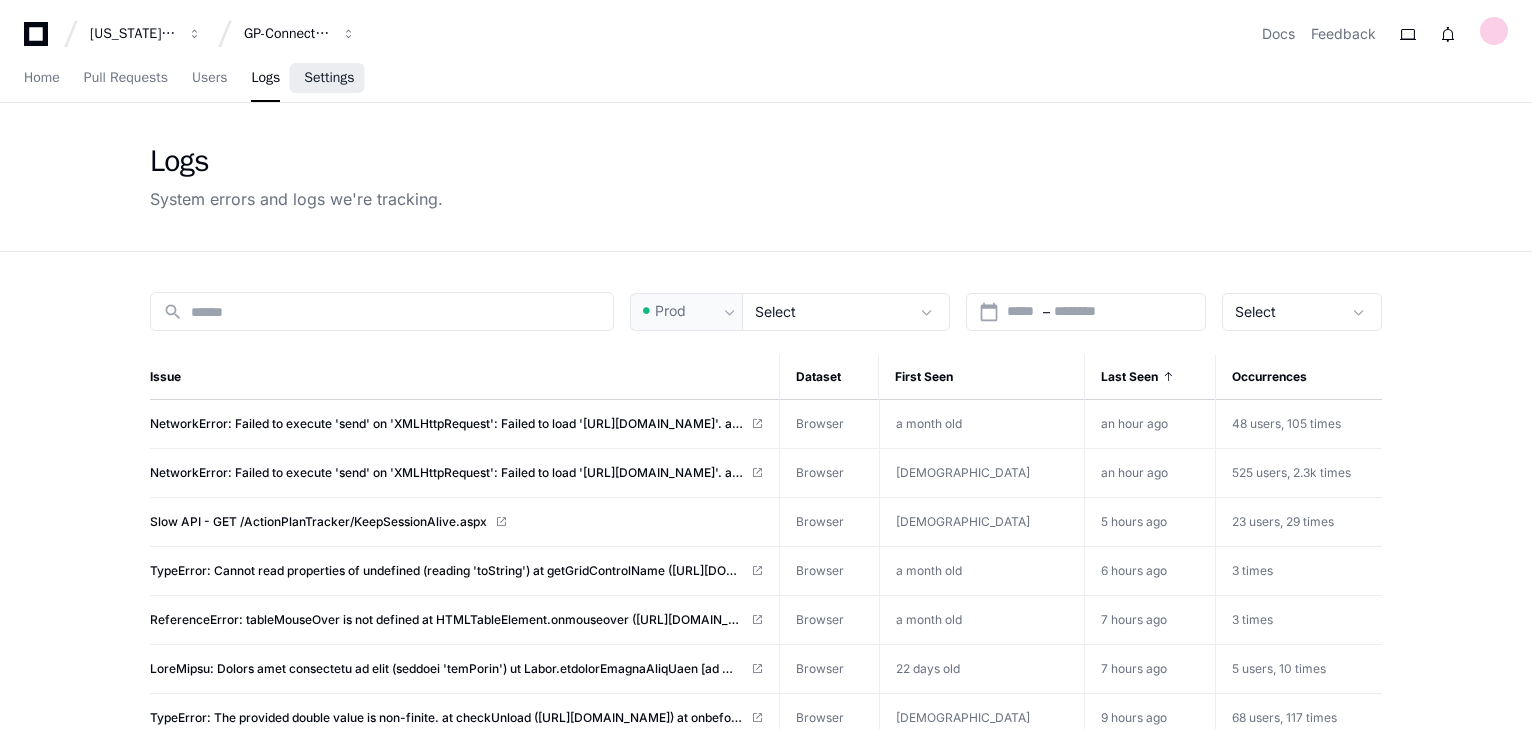 click on "Settings" at bounding box center (329, 79) 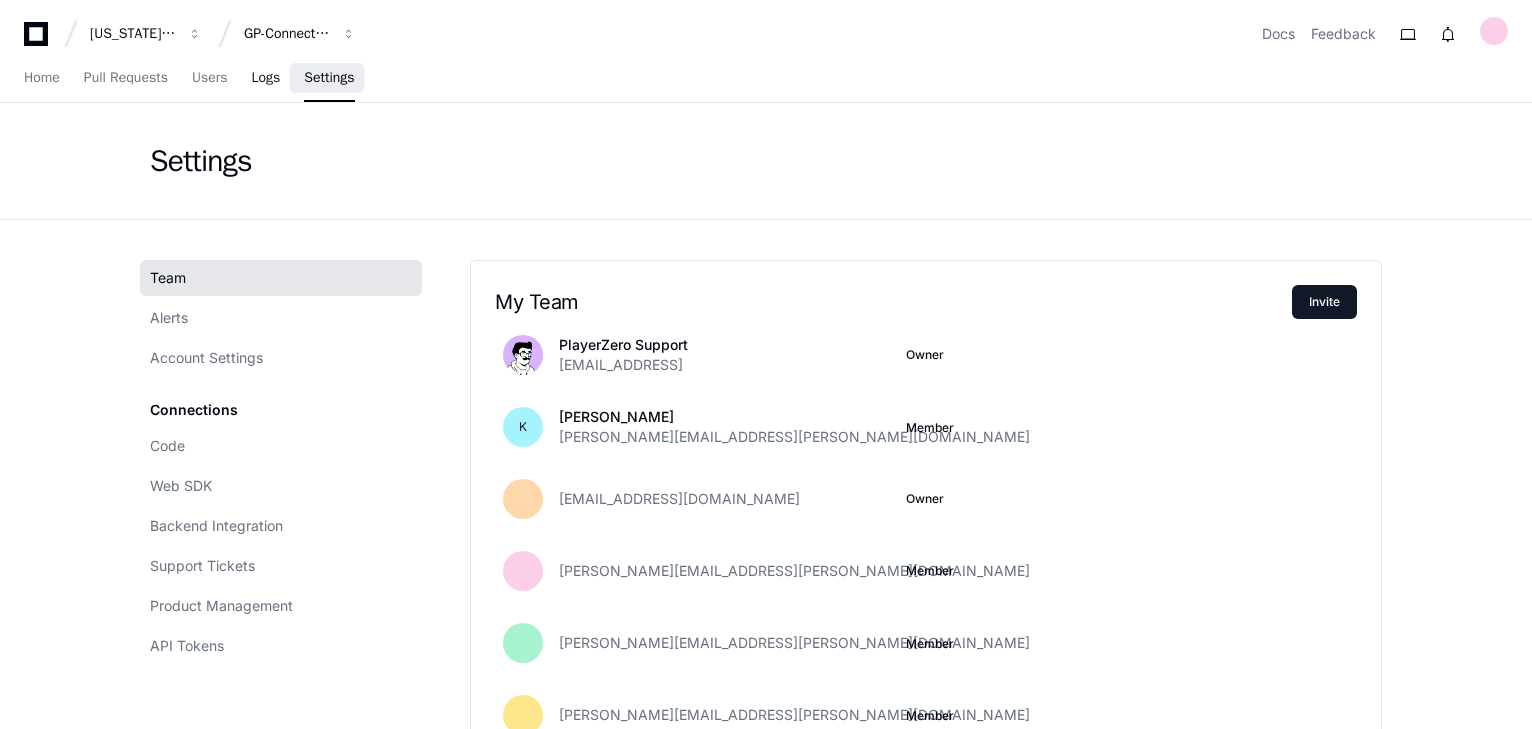 click on "Logs" at bounding box center (265, 78) 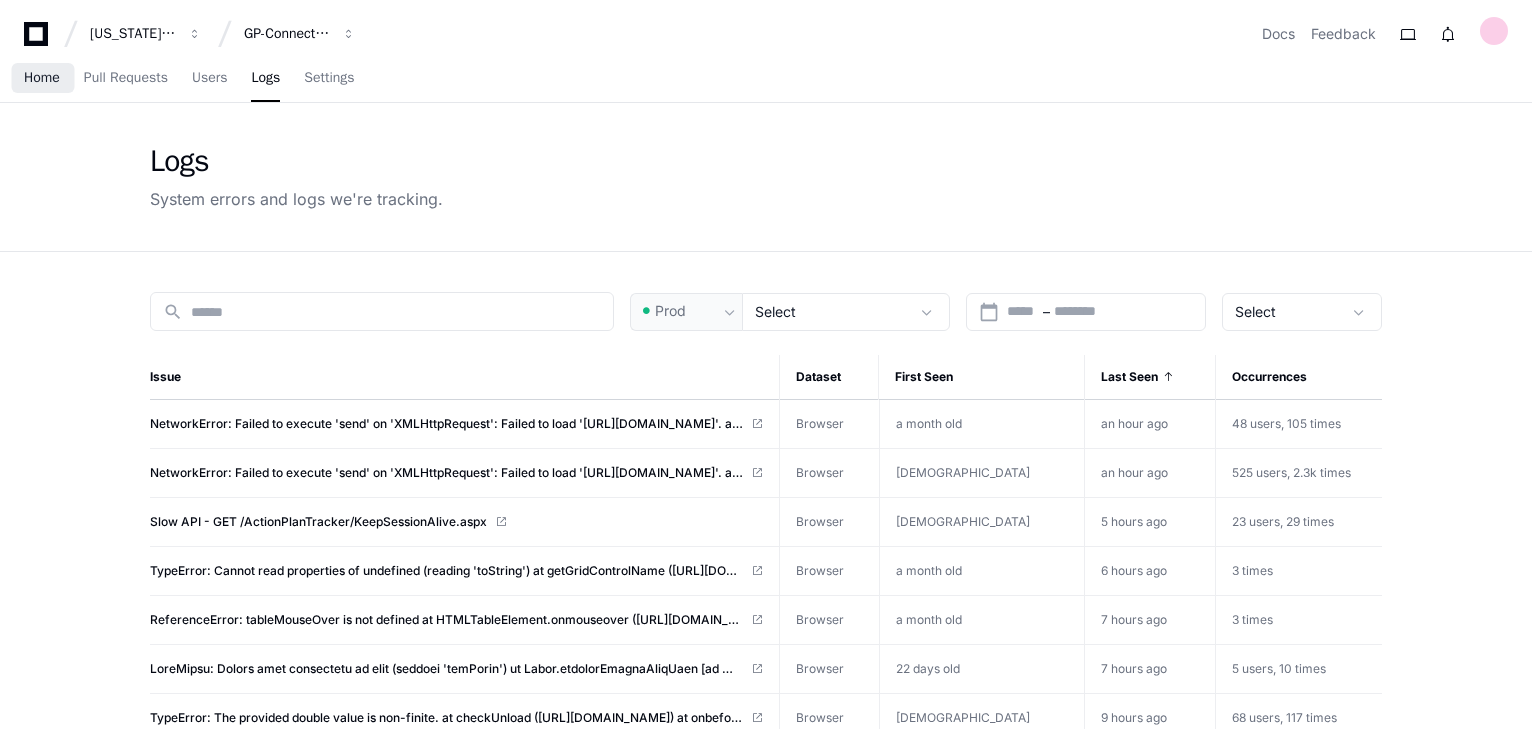 click on "Home" at bounding box center (42, 78) 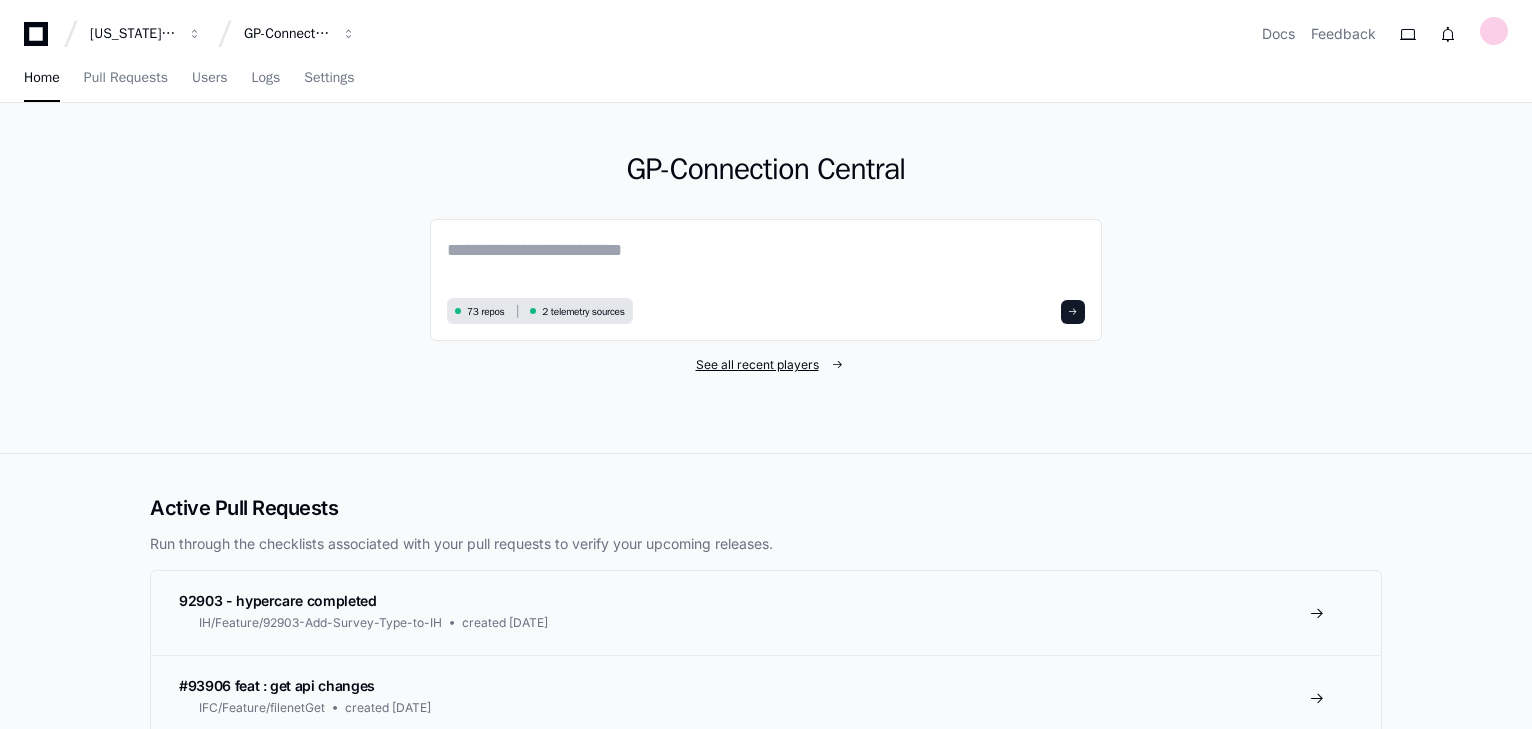 click on "See all recent players" 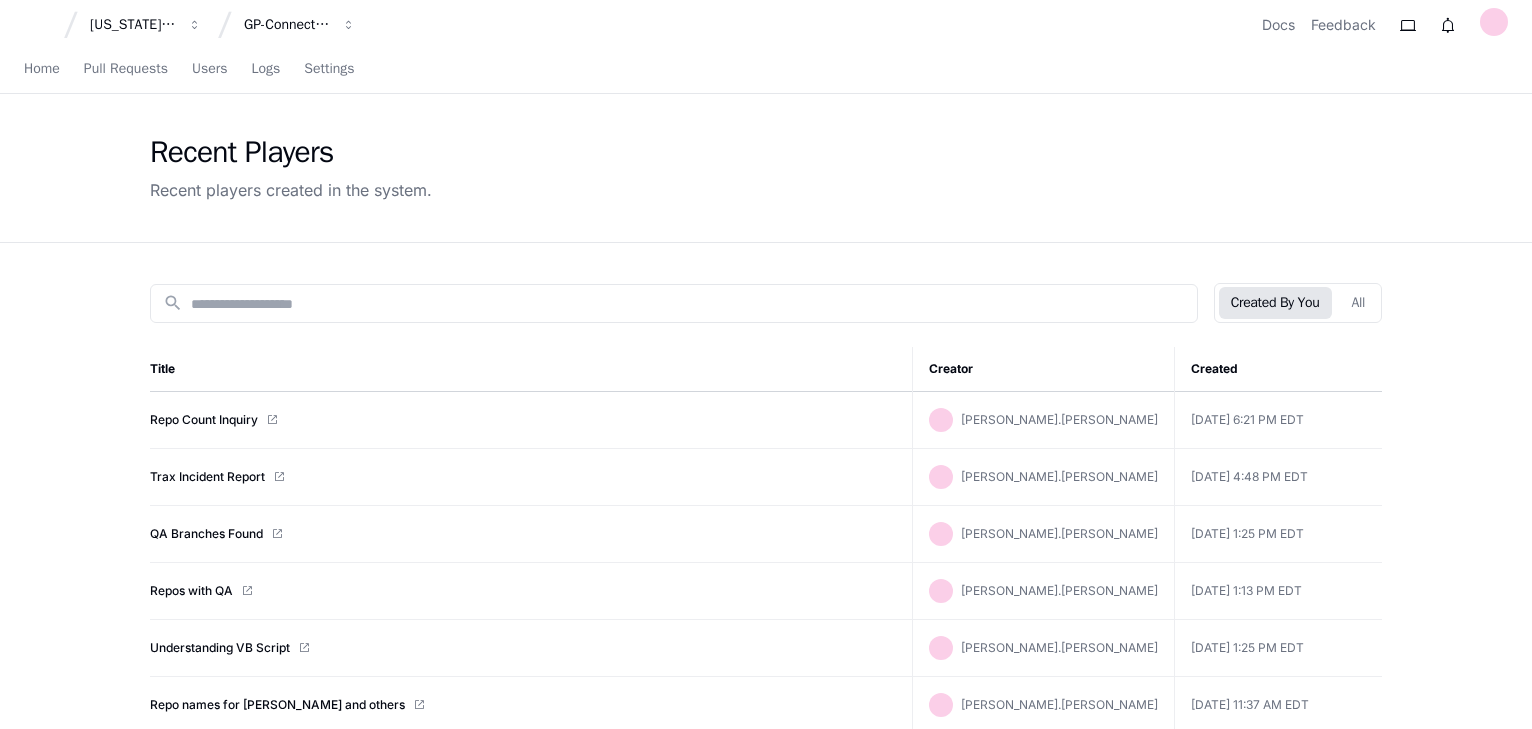 scroll, scrollTop: 0, scrollLeft: 0, axis: both 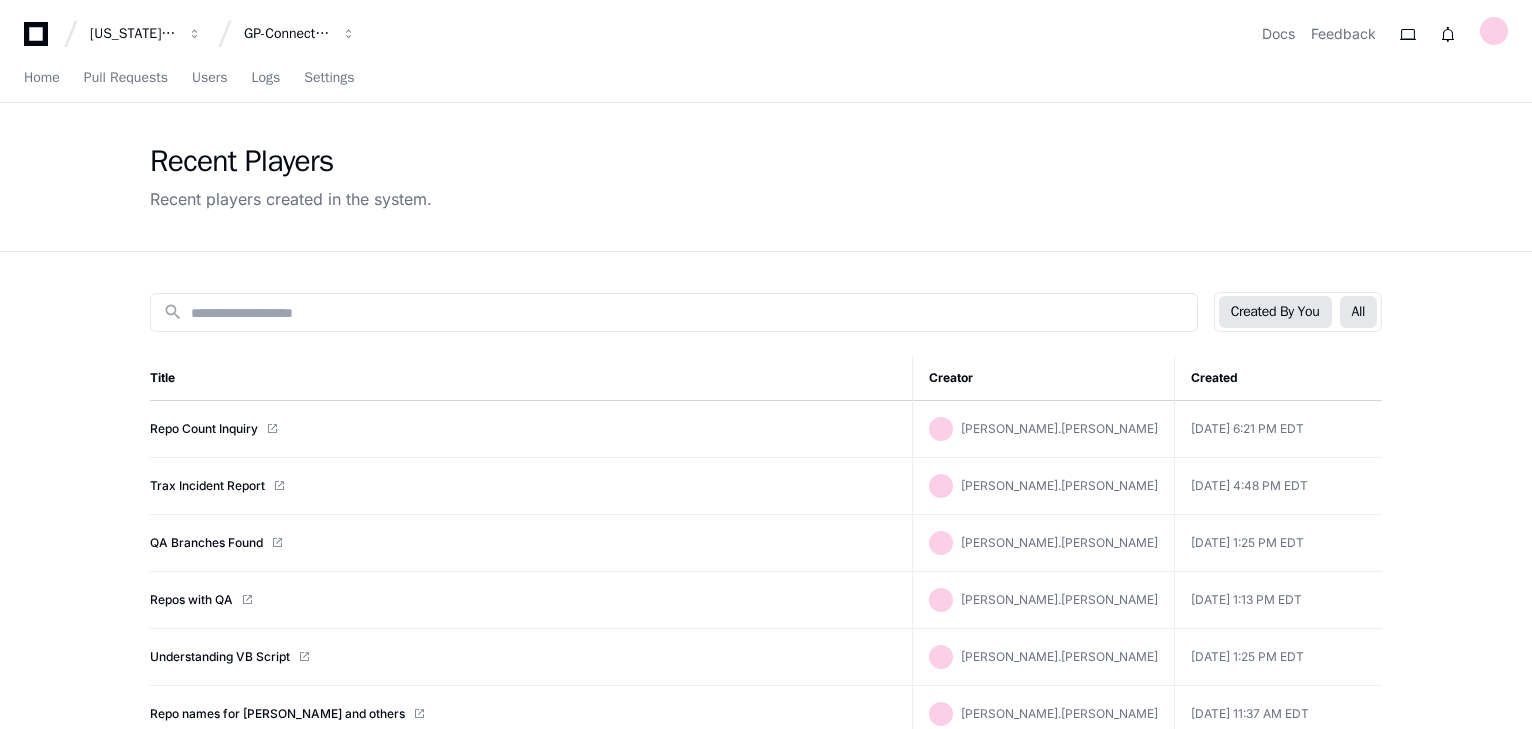 click on "All" 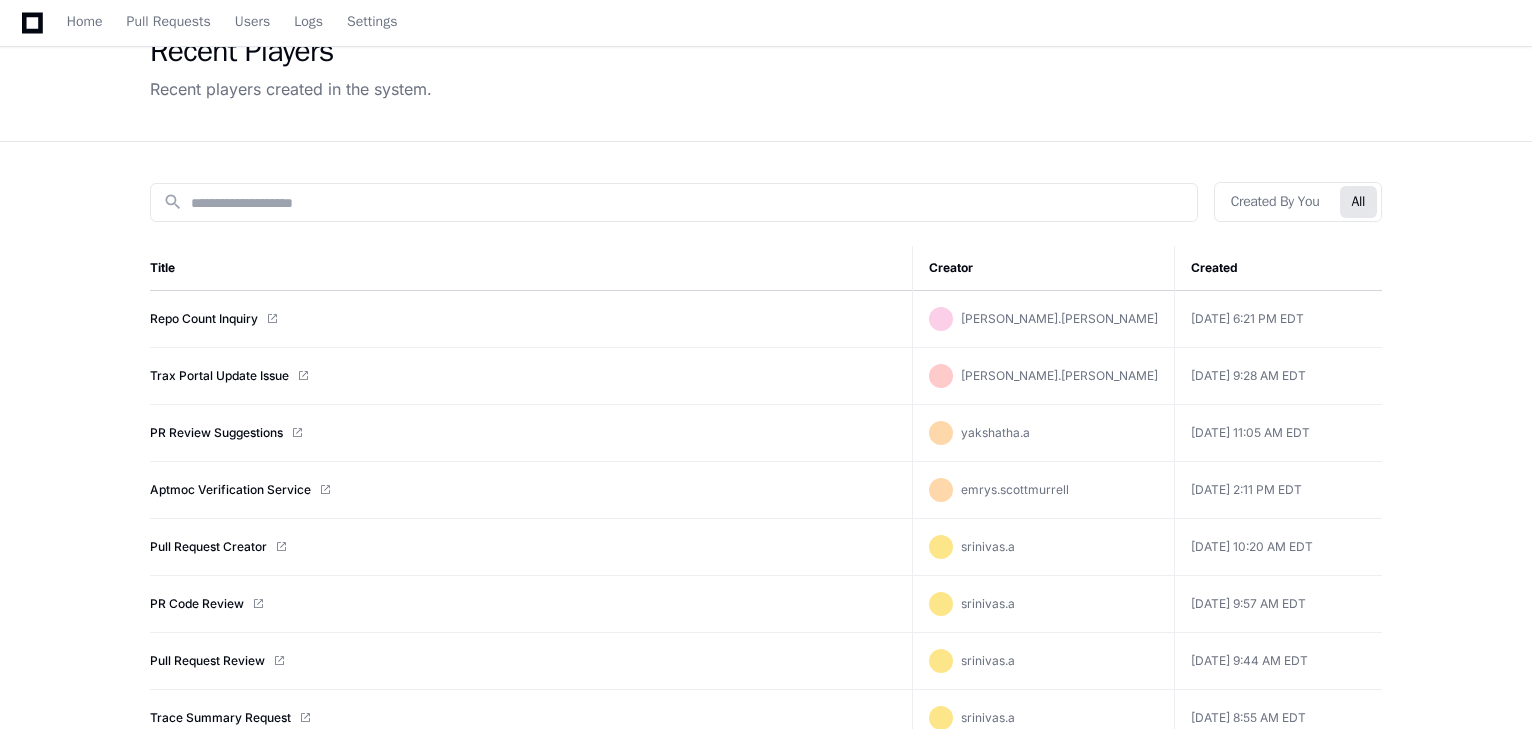 scroll, scrollTop: 111, scrollLeft: 0, axis: vertical 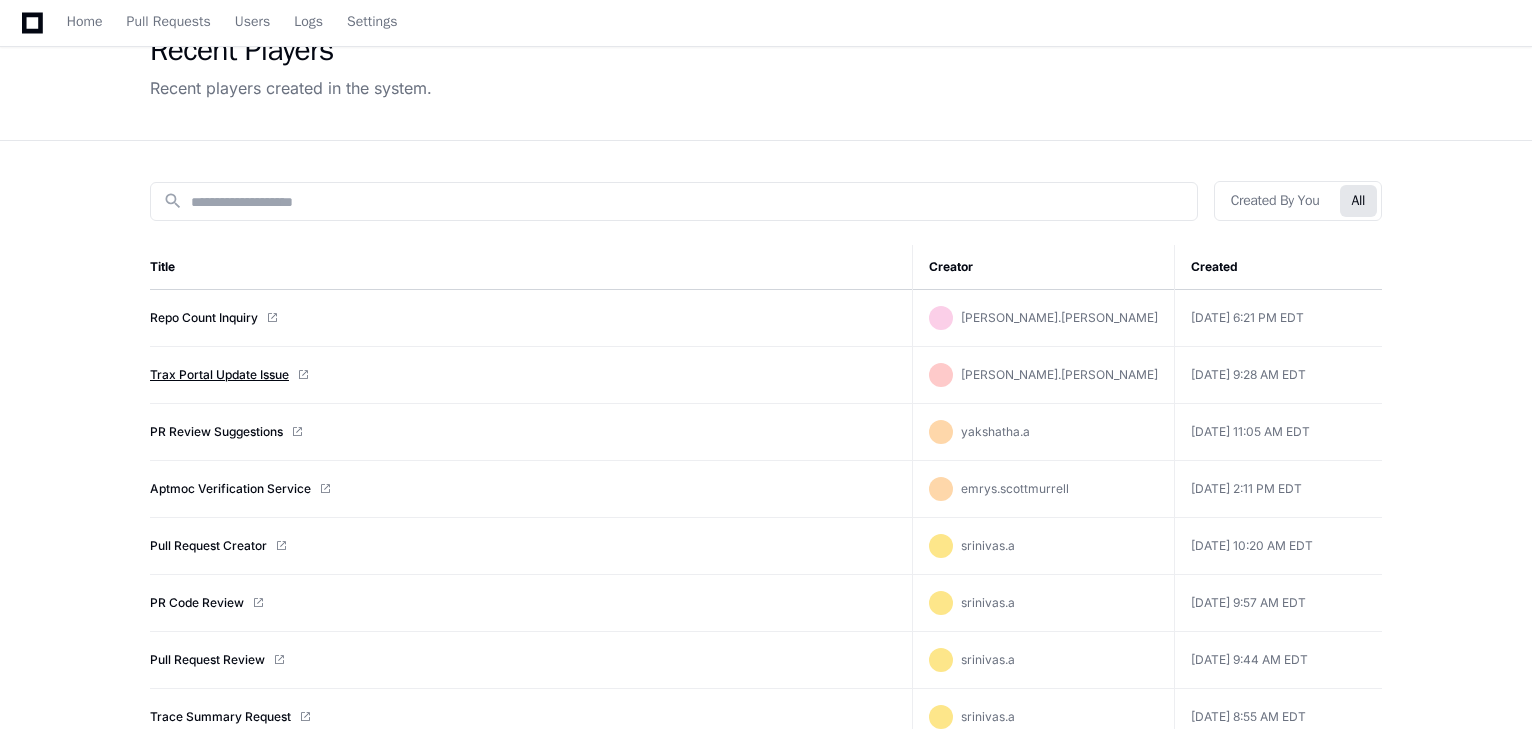 click on "Trax Portal Update Issue" 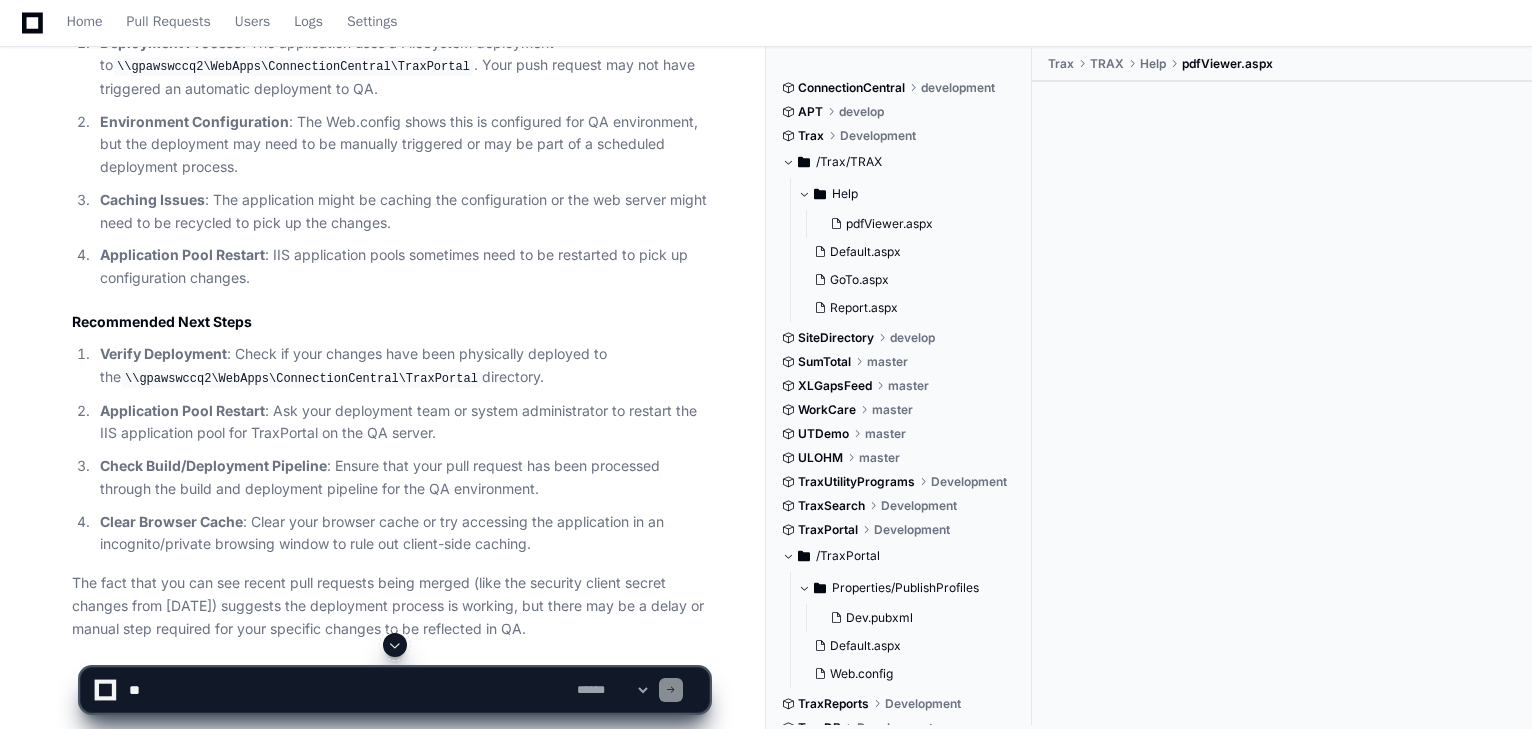 scroll, scrollTop: 1616, scrollLeft: 0, axis: vertical 